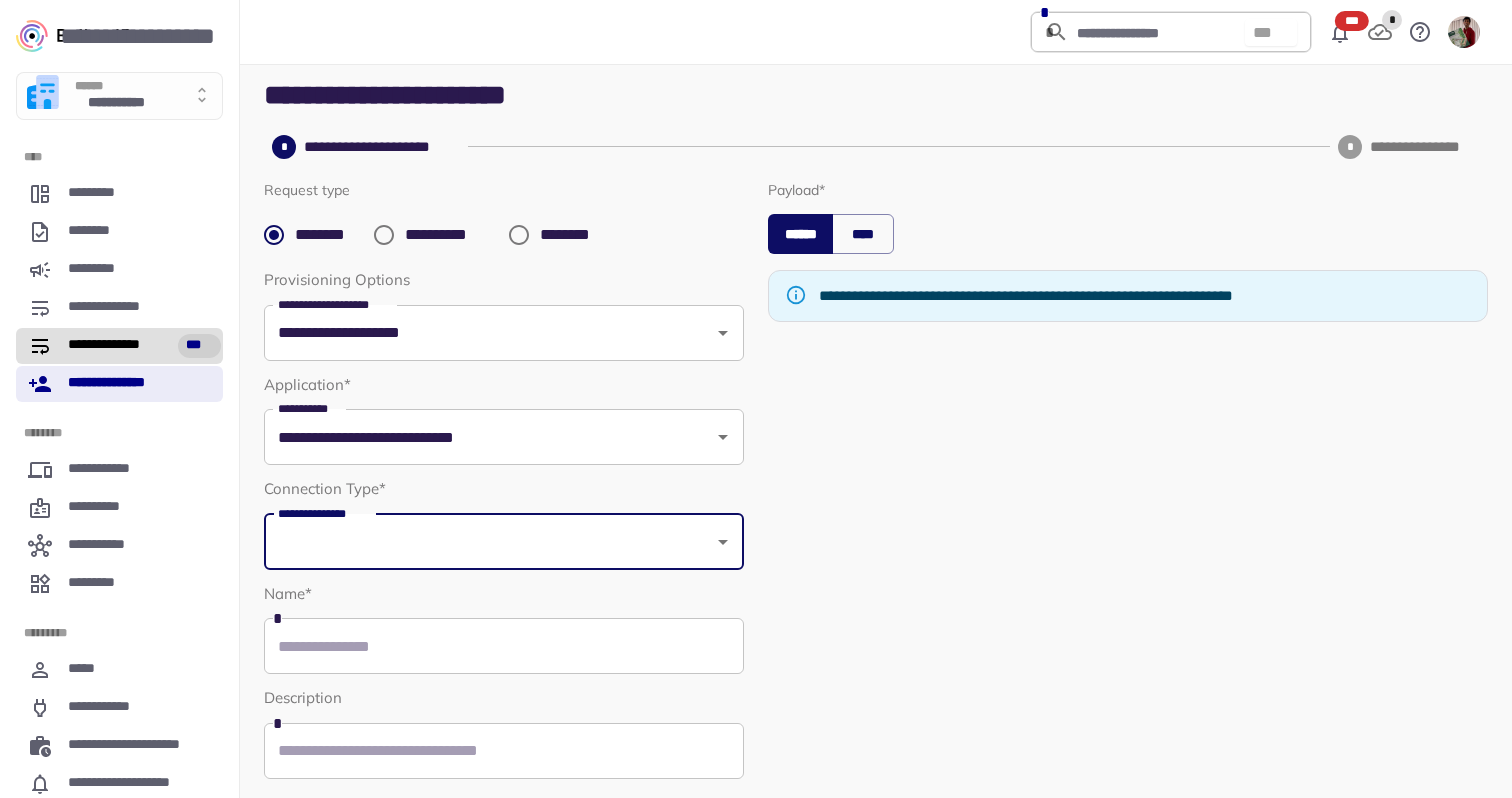 scroll, scrollTop: 0, scrollLeft: 0, axis: both 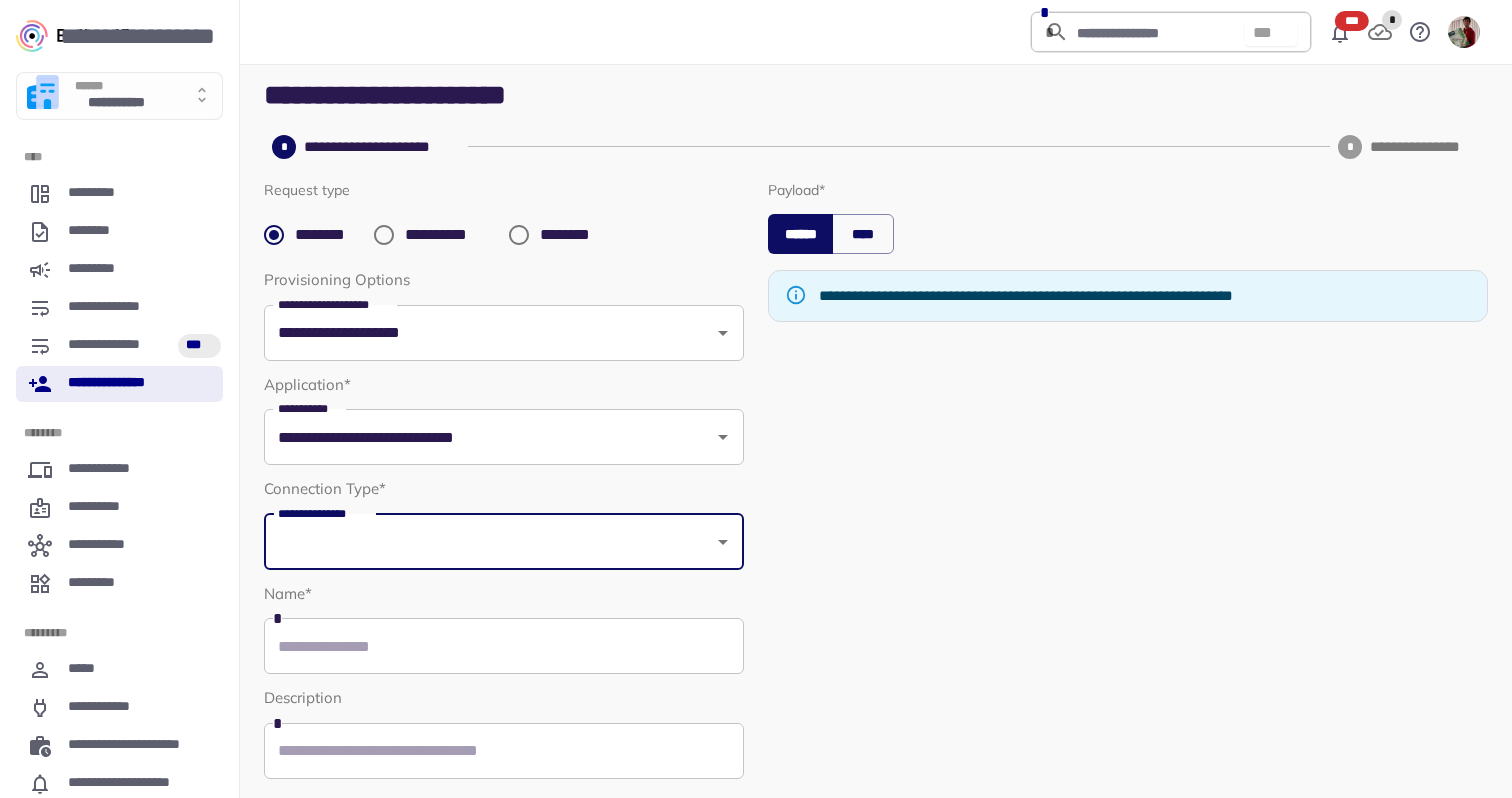 click on "**********" at bounding box center [119, 384] 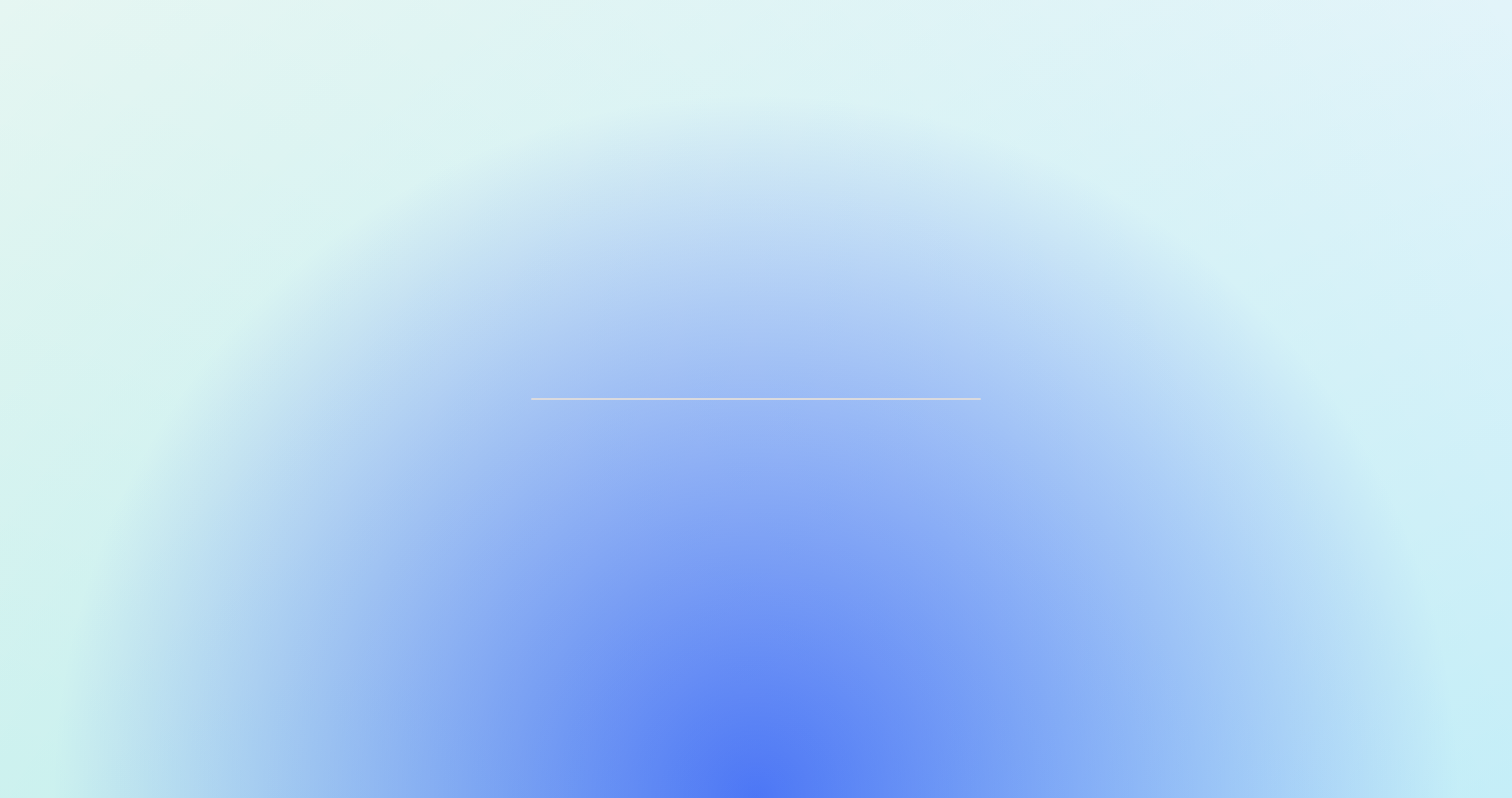 scroll, scrollTop: 0, scrollLeft: 0, axis: both 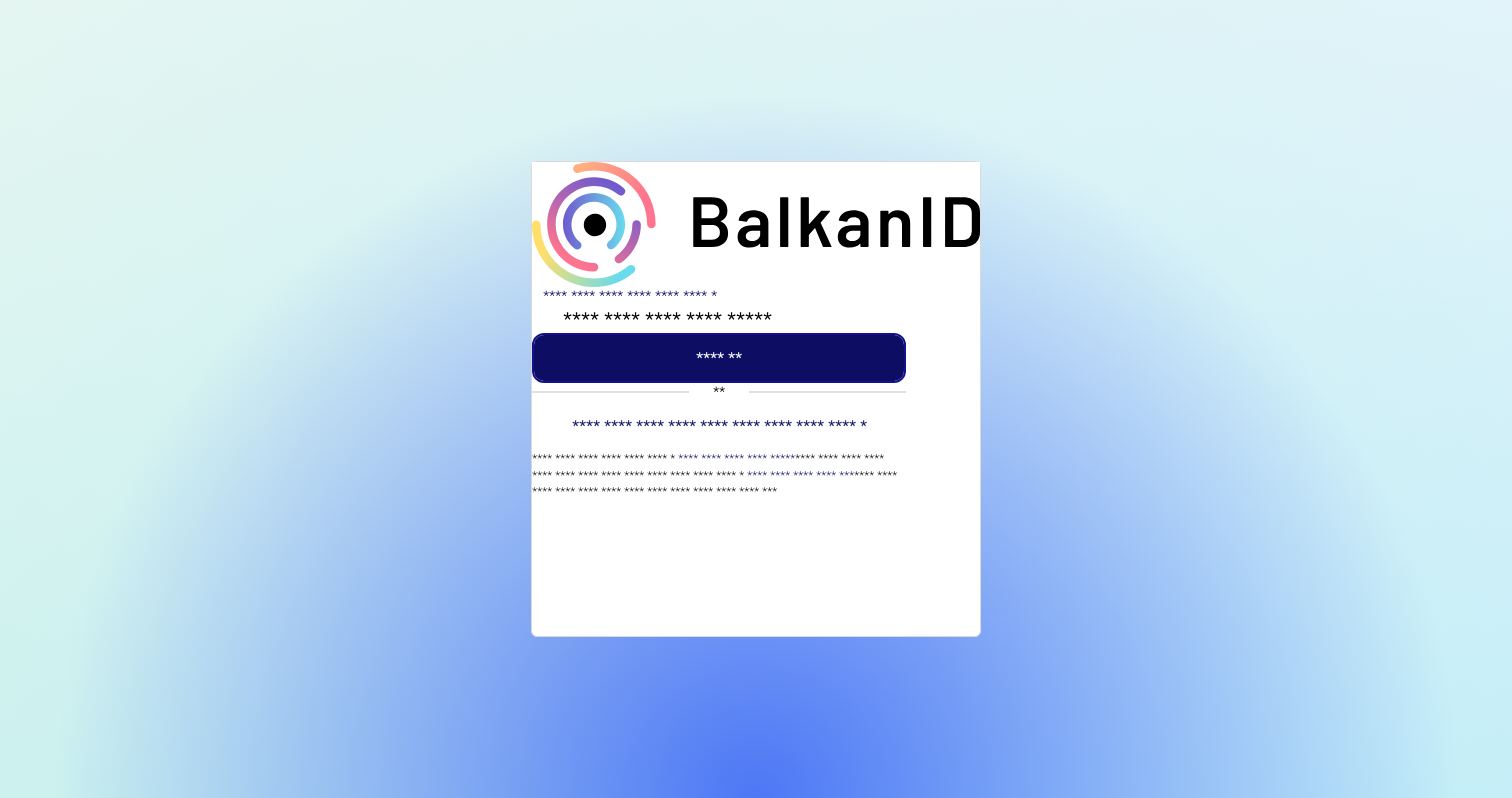 click on "*******" at bounding box center (719, 358) 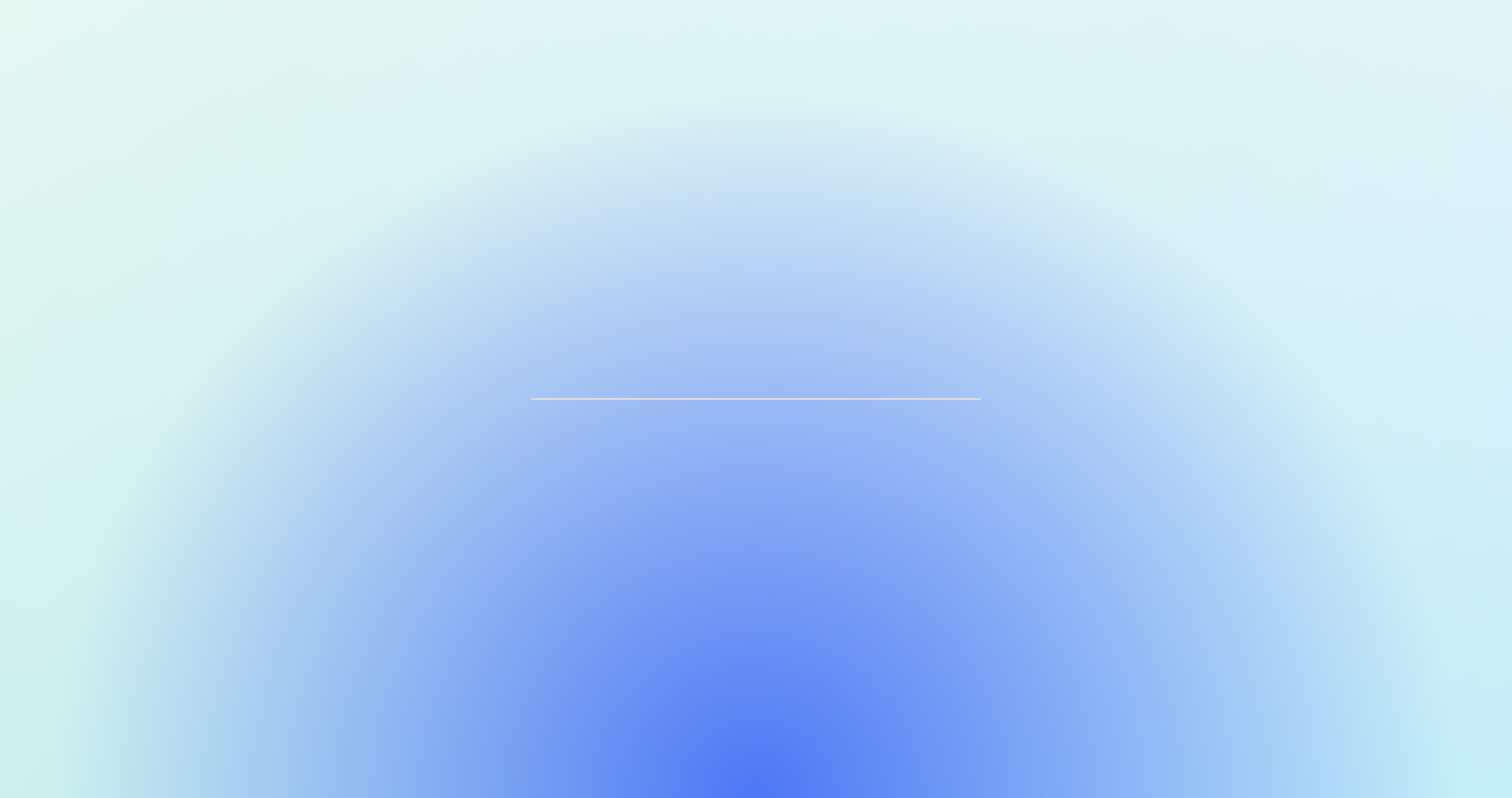 scroll, scrollTop: 0, scrollLeft: 0, axis: both 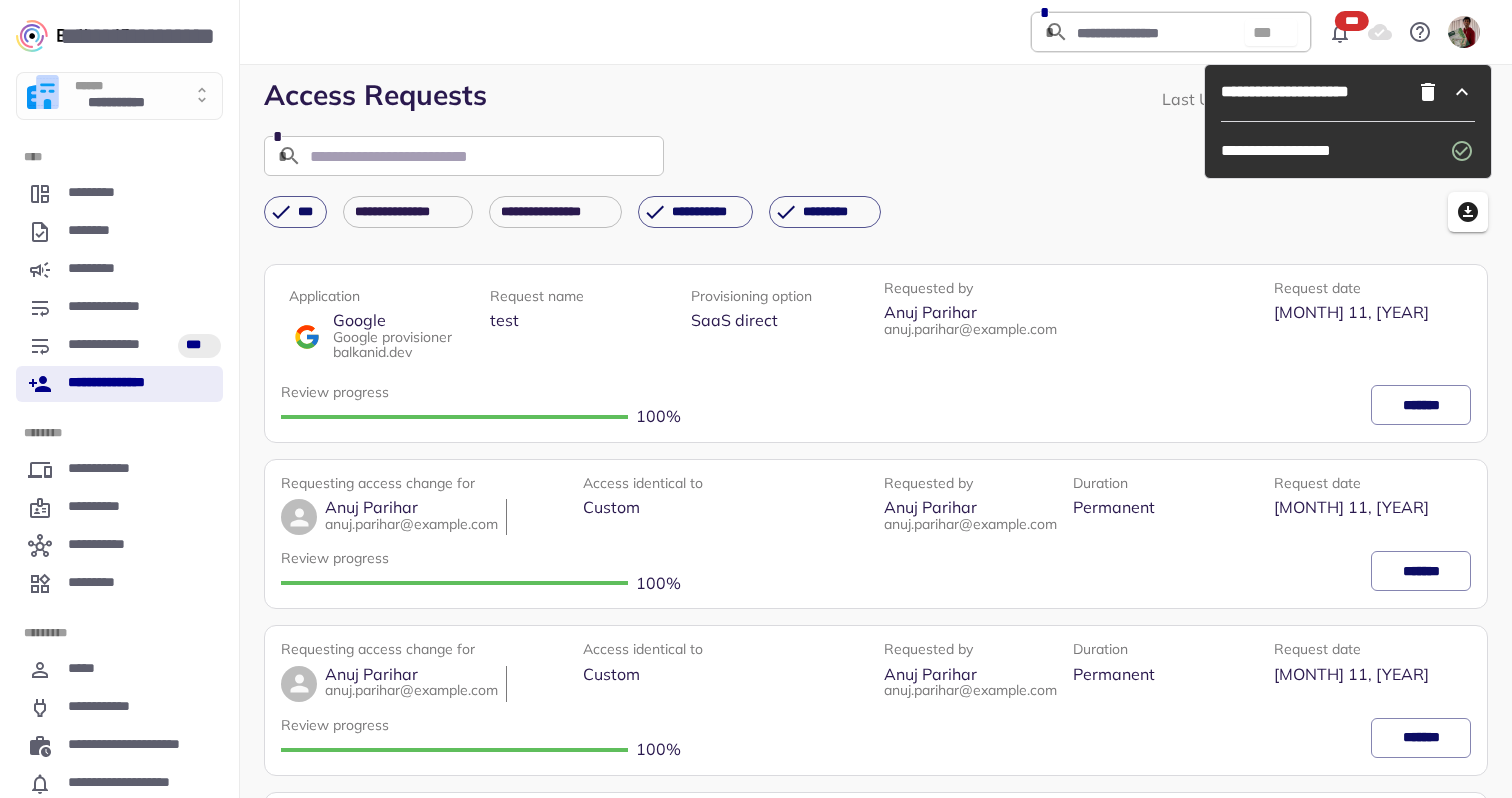click on "**********" at bounding box center [876, 212] 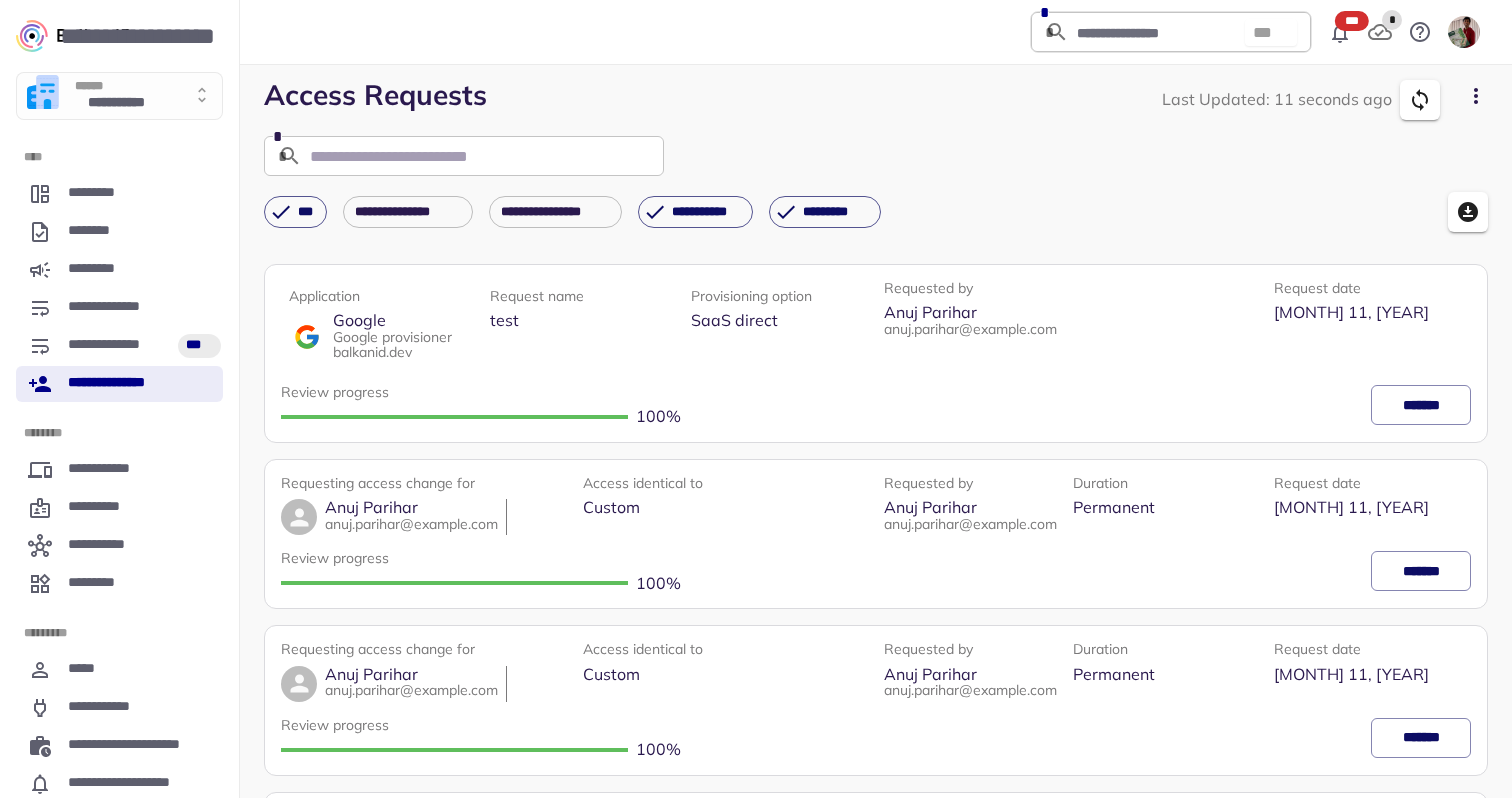 click on "*" at bounding box center (1392, 20) 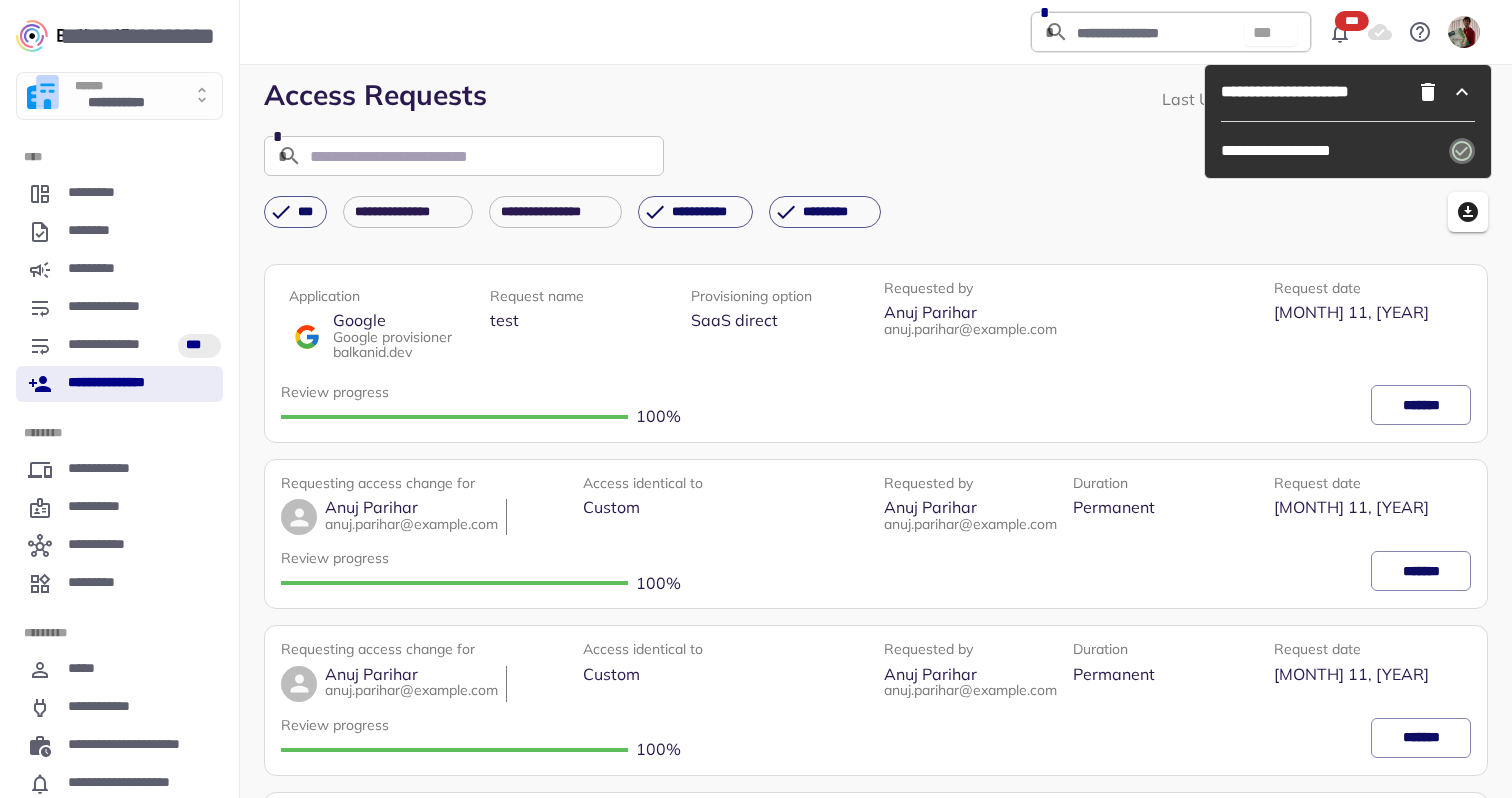 click 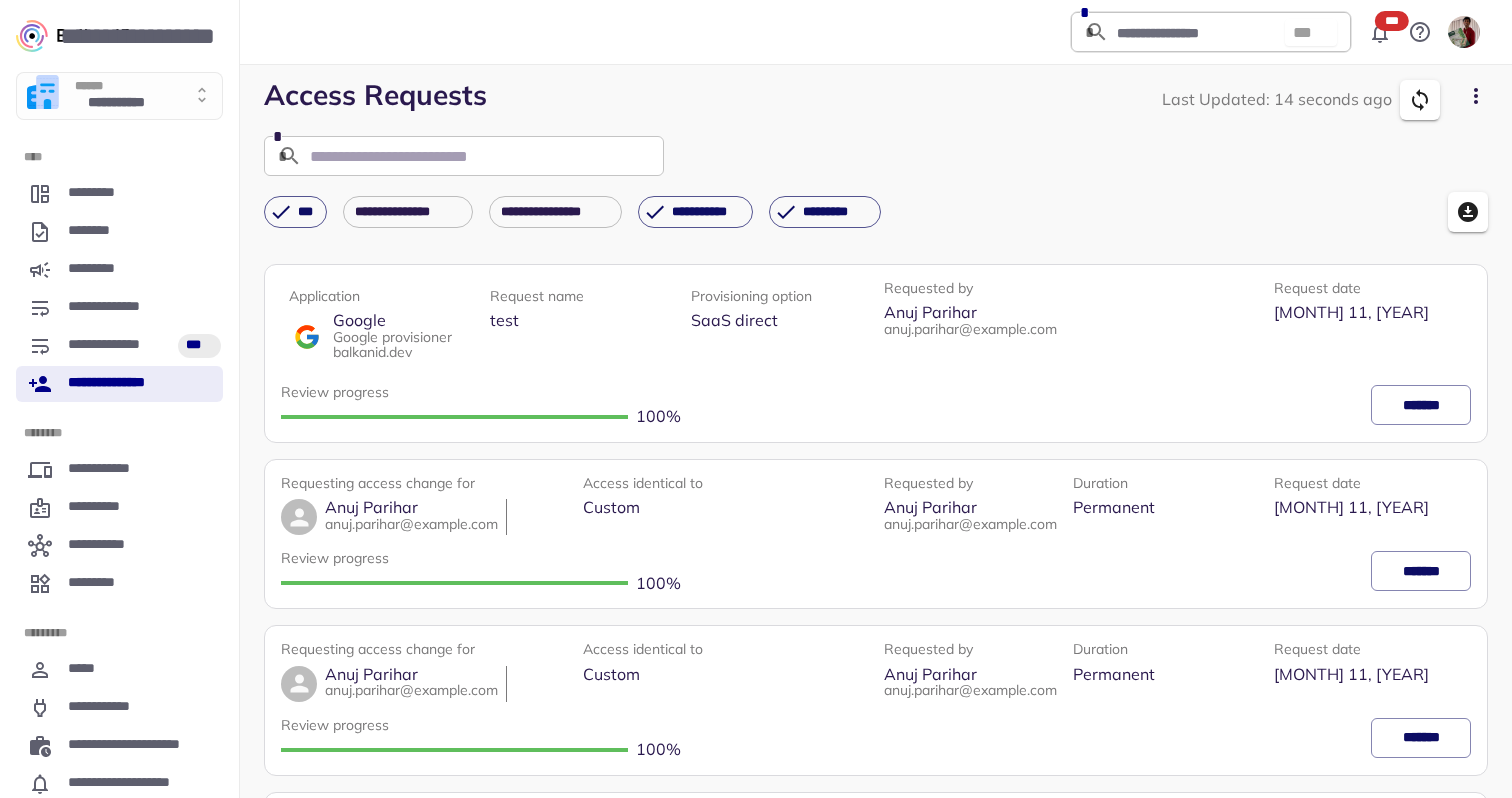 click on "**********" at bounding box center (119, 384) 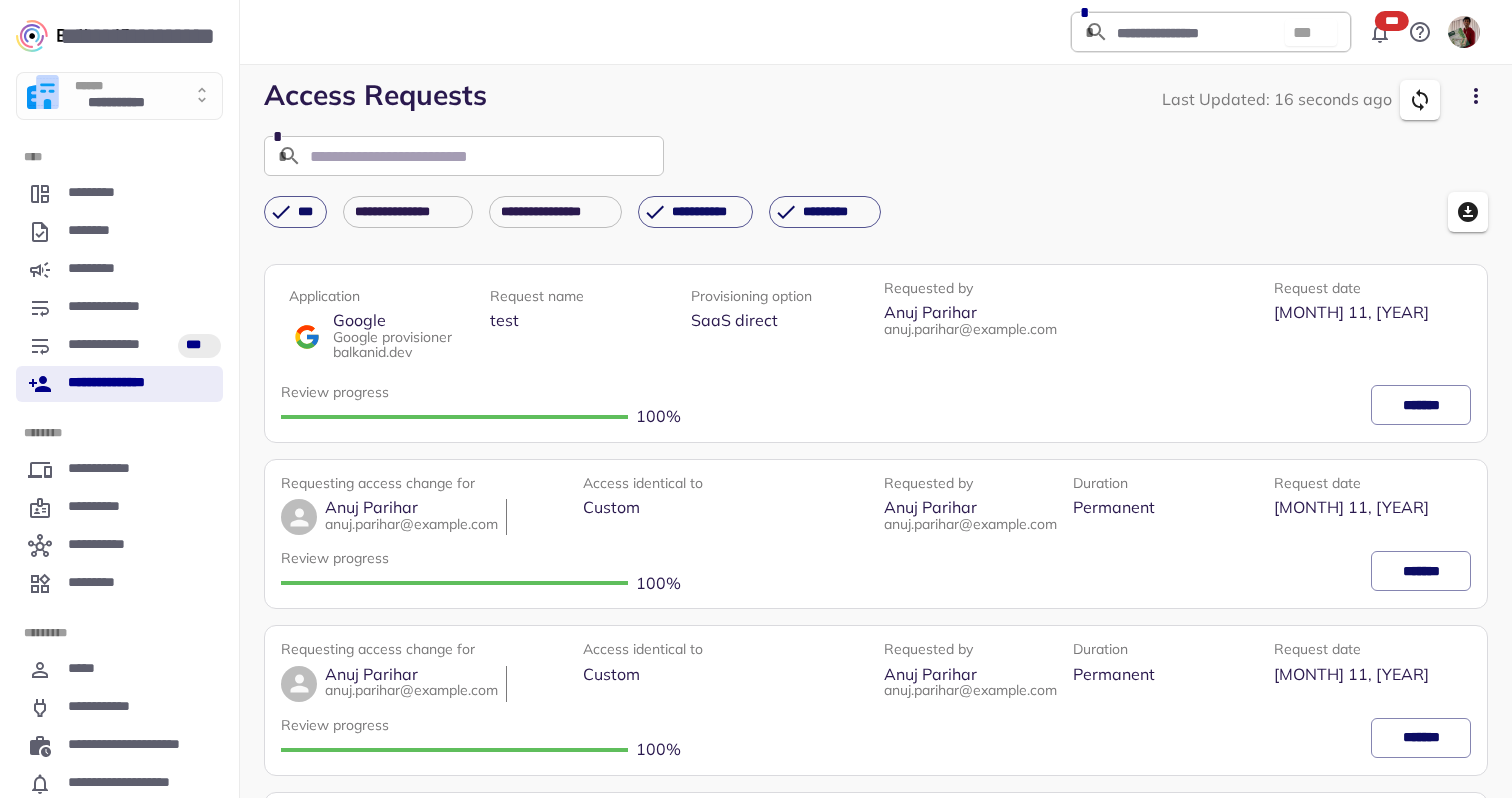 click on "**********" at bounding box center [876, 152] 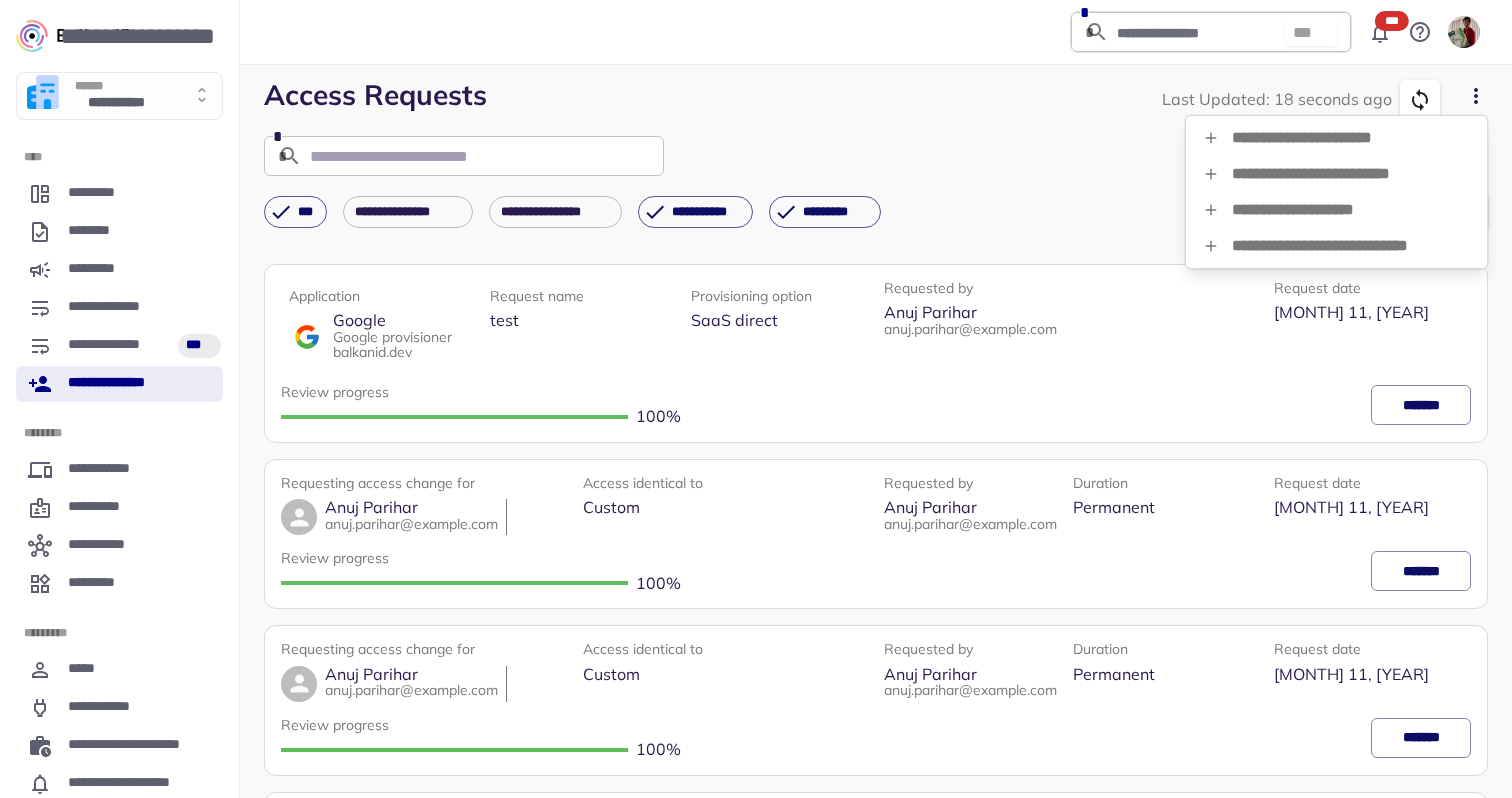 click on "**********" at bounding box center [1336, 246] 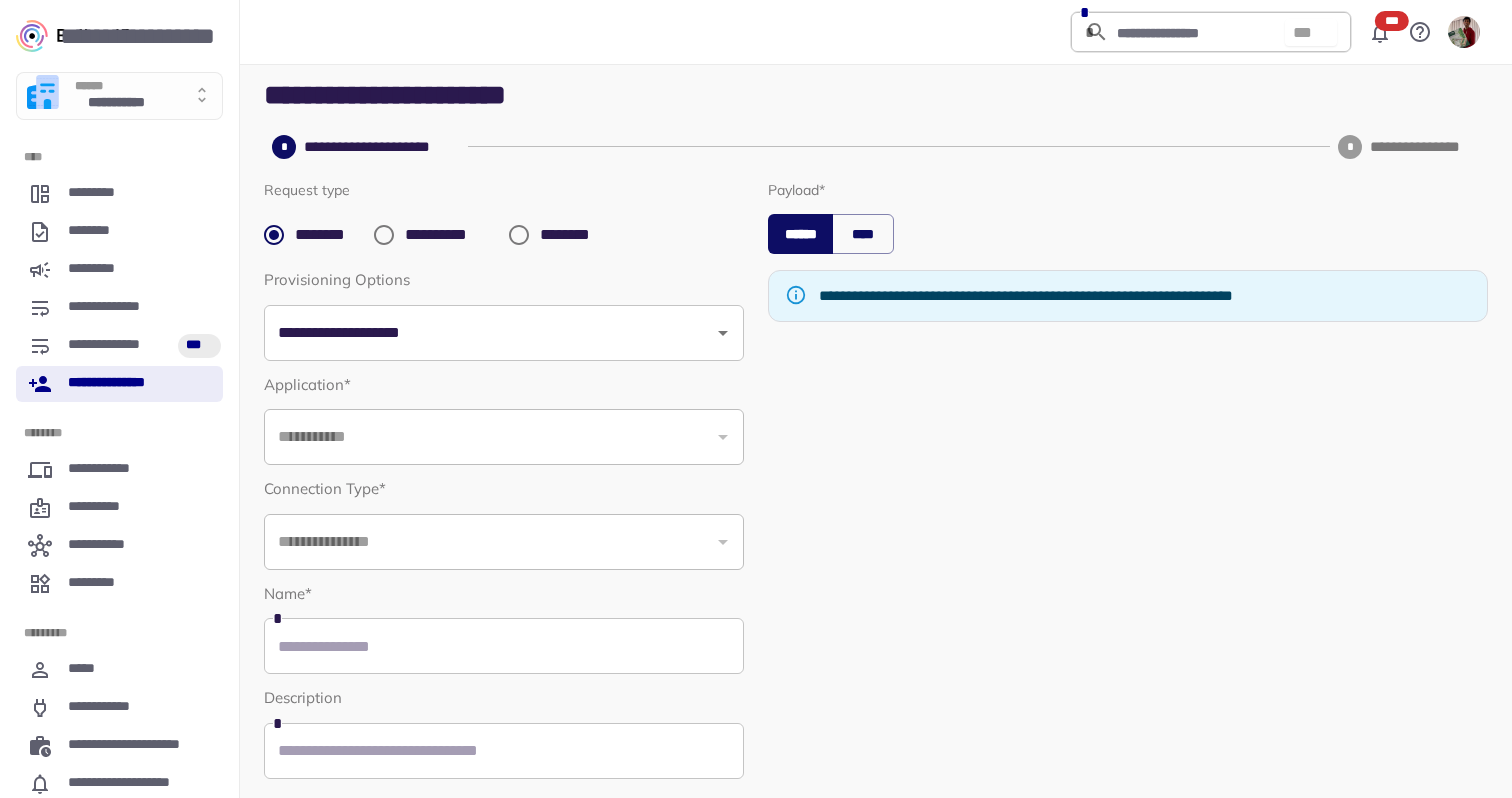 click on "**********" at bounding box center [449, 235] 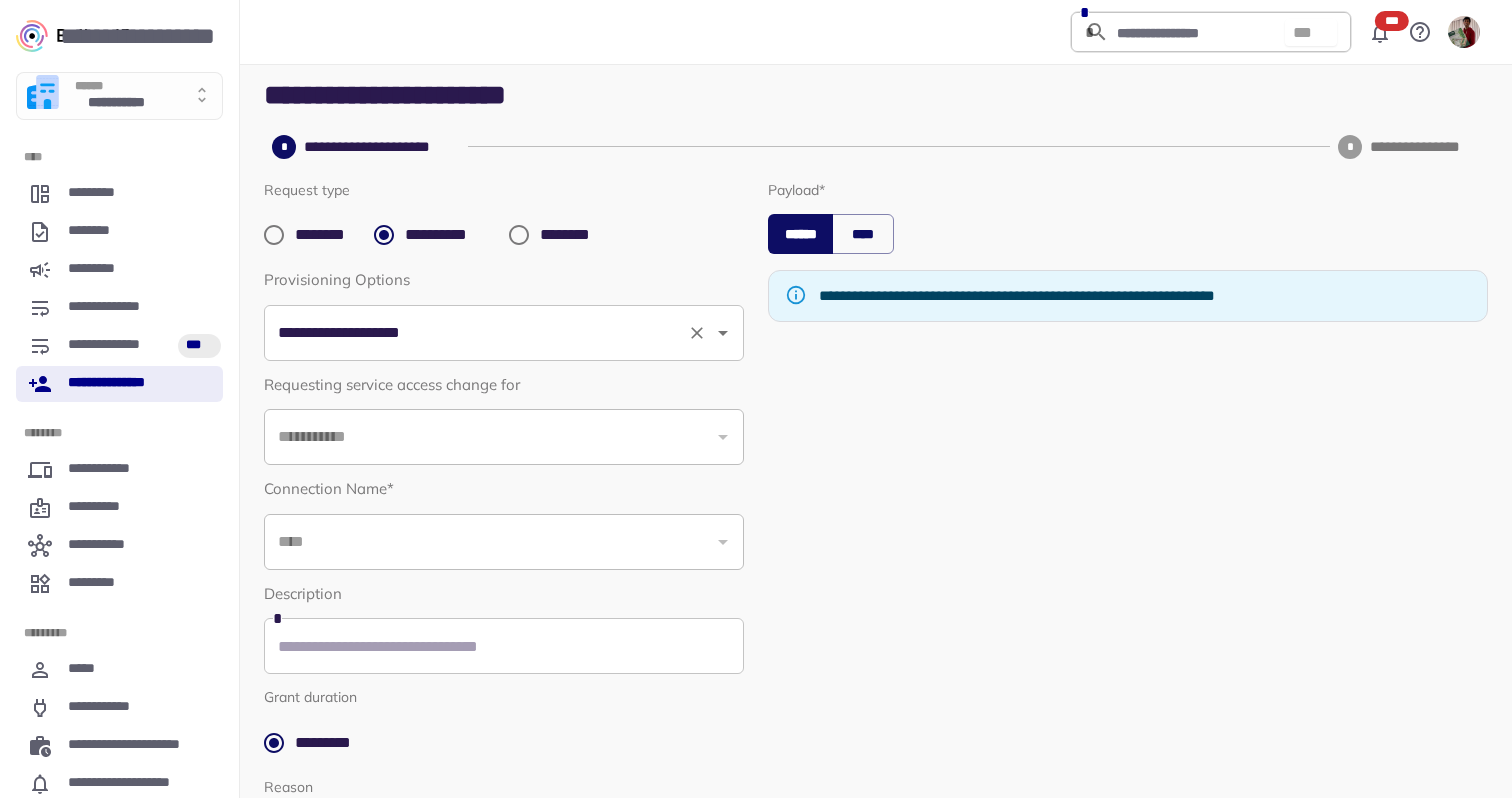 click on "**********" at bounding box center [476, 333] 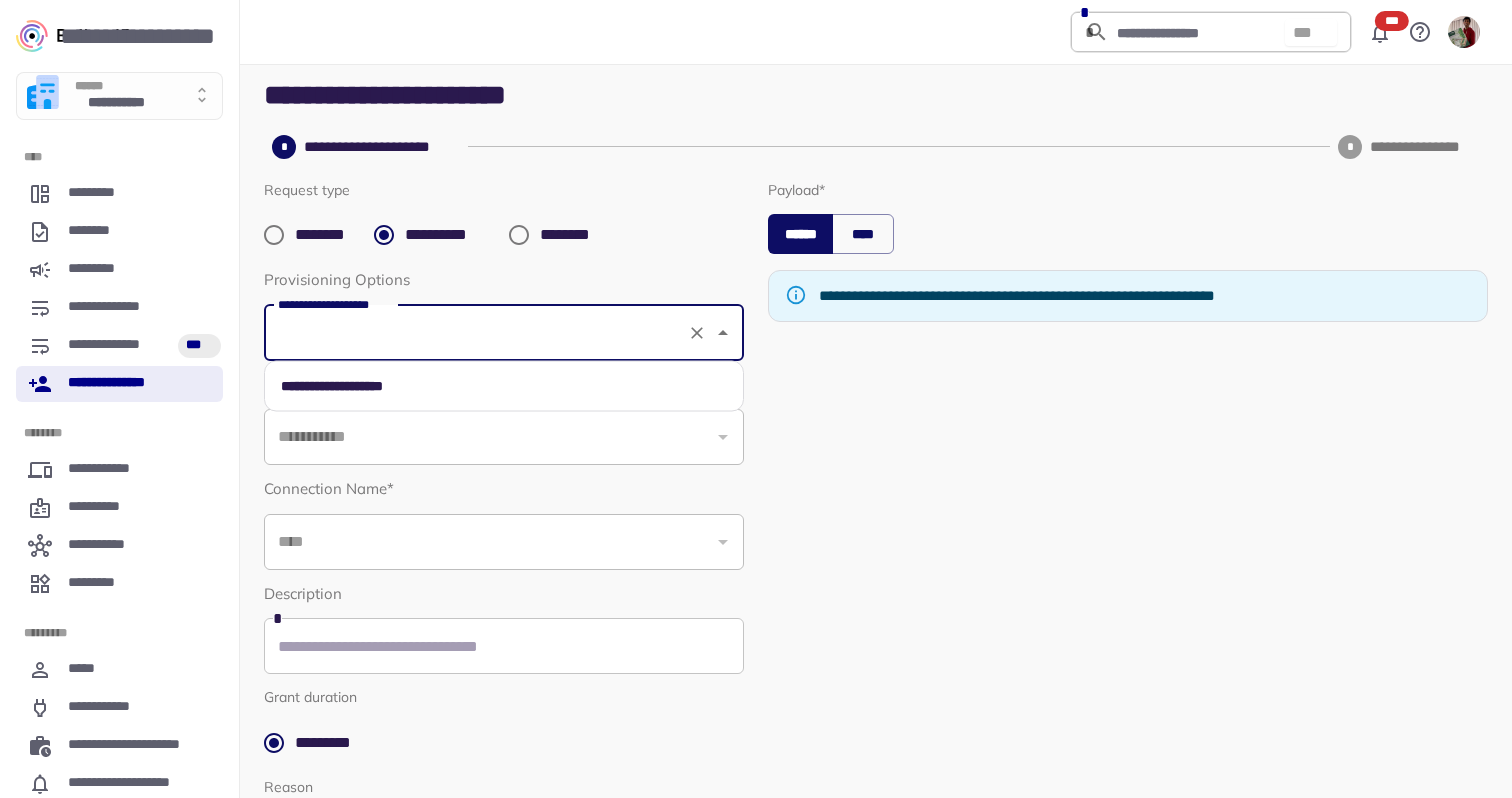 click on "**********" at bounding box center [504, 386] 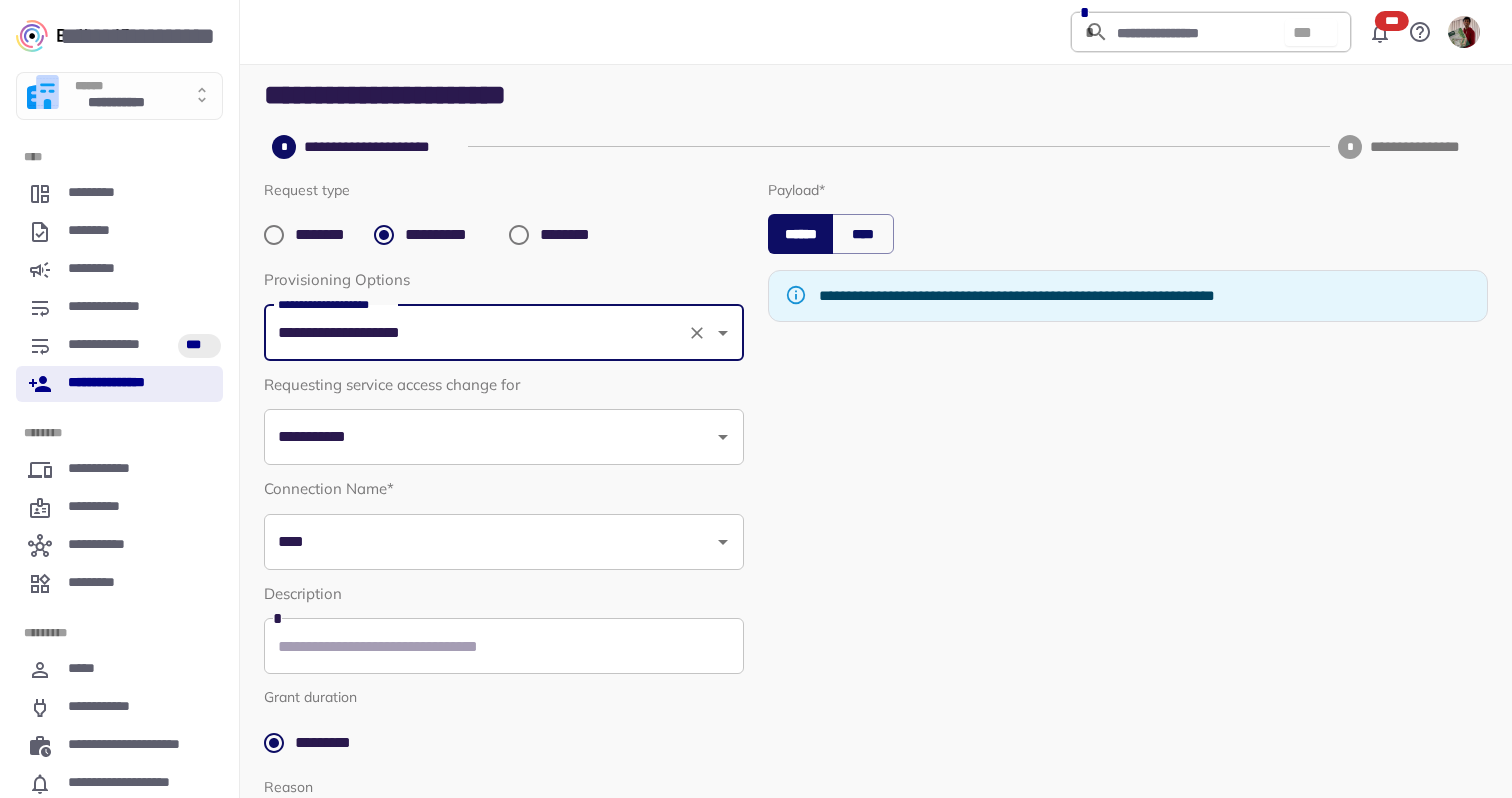 click on "********" at bounding box center (326, 235) 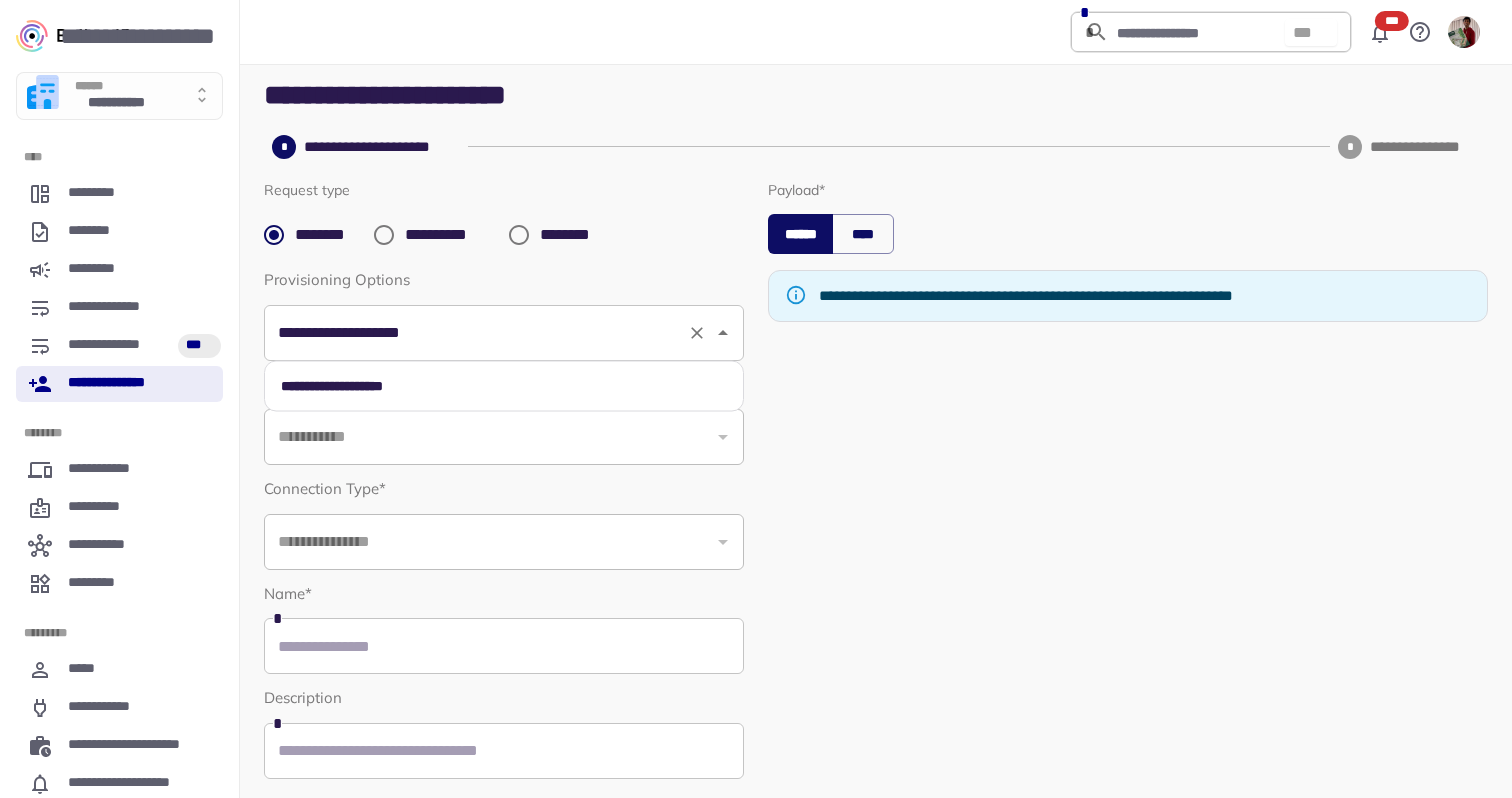 click on "**********" at bounding box center (504, 333) 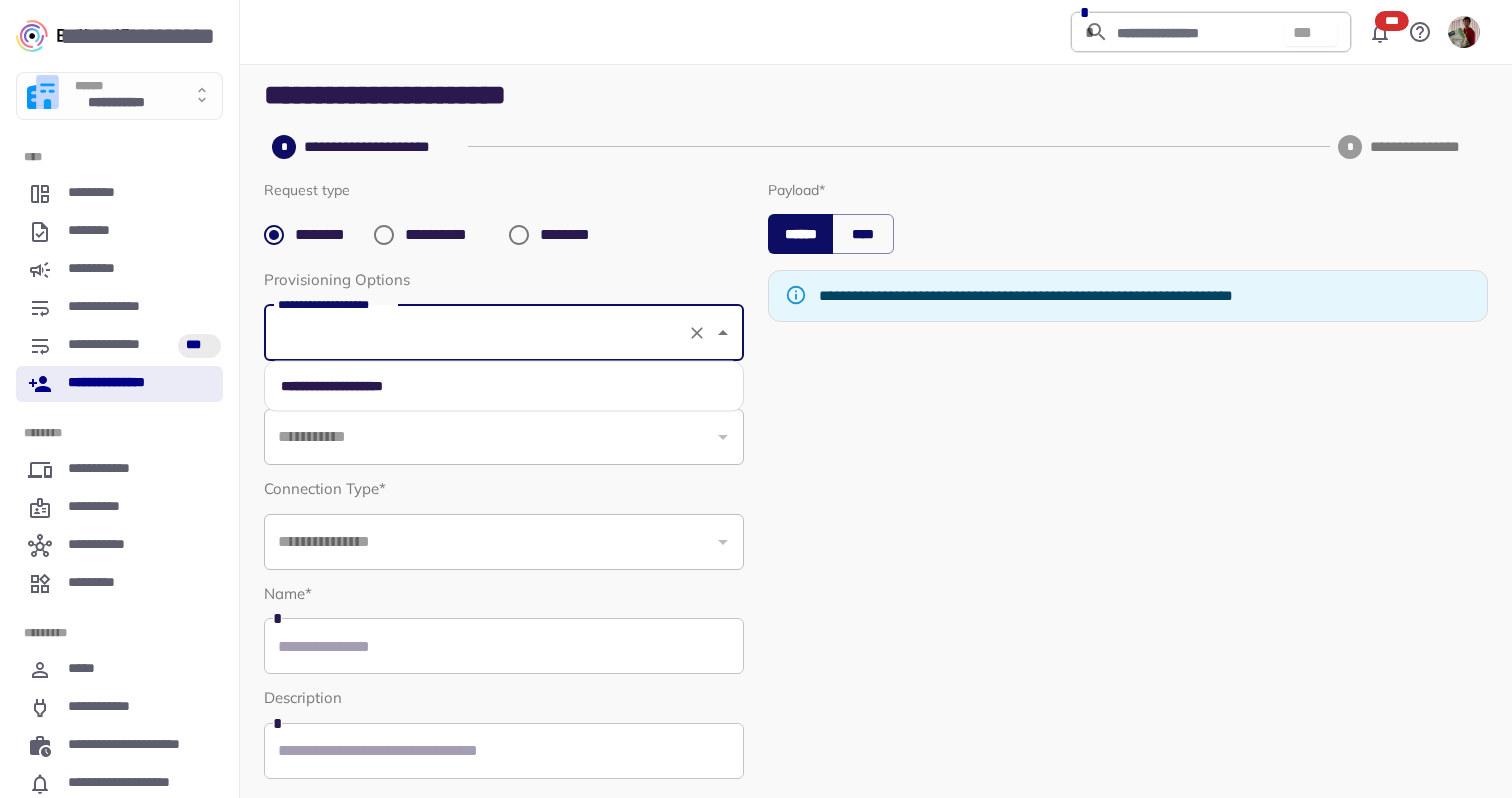 click on "**********" at bounding box center (504, 386) 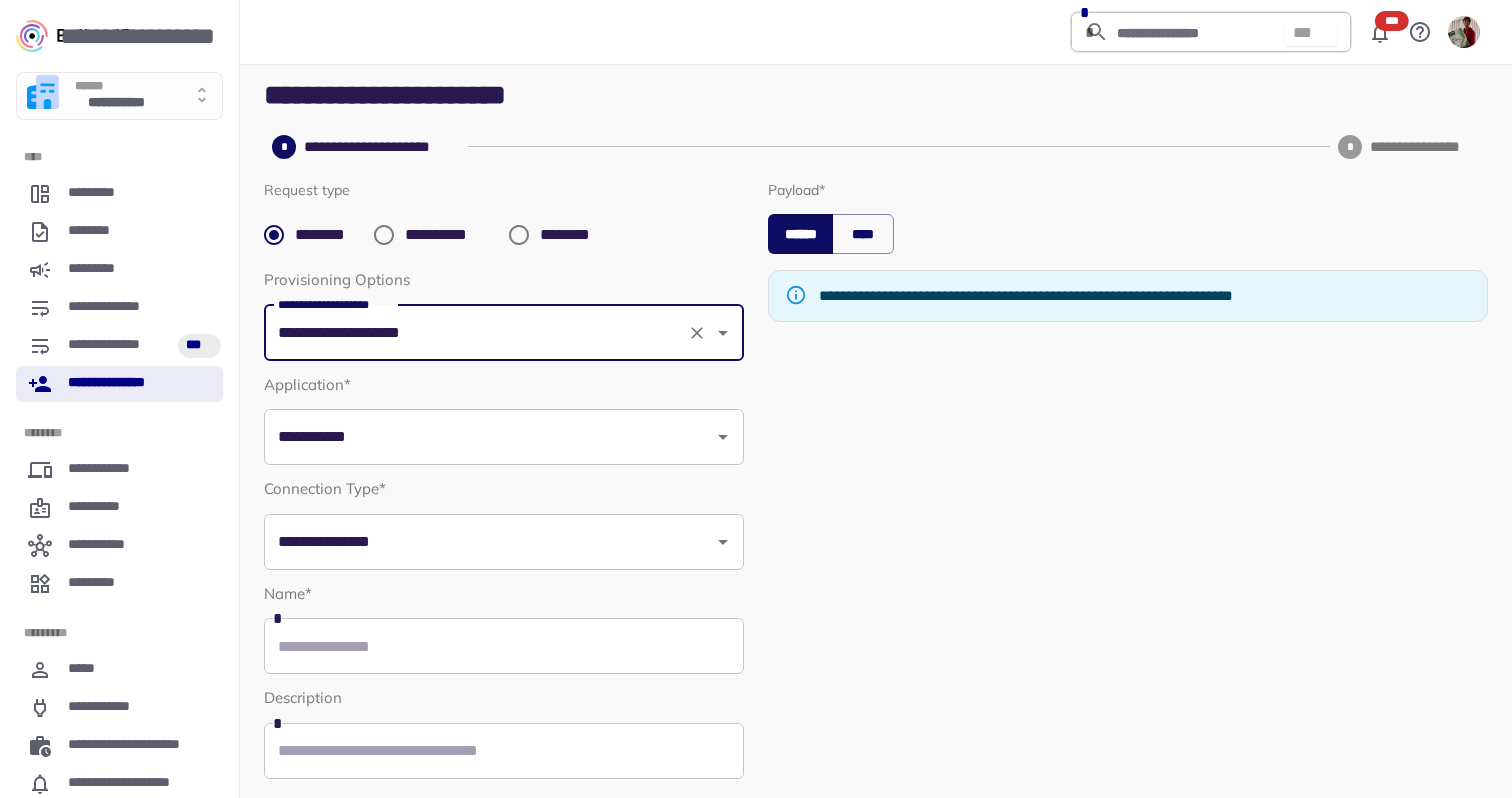 click on "**********" at bounding box center [489, 437] 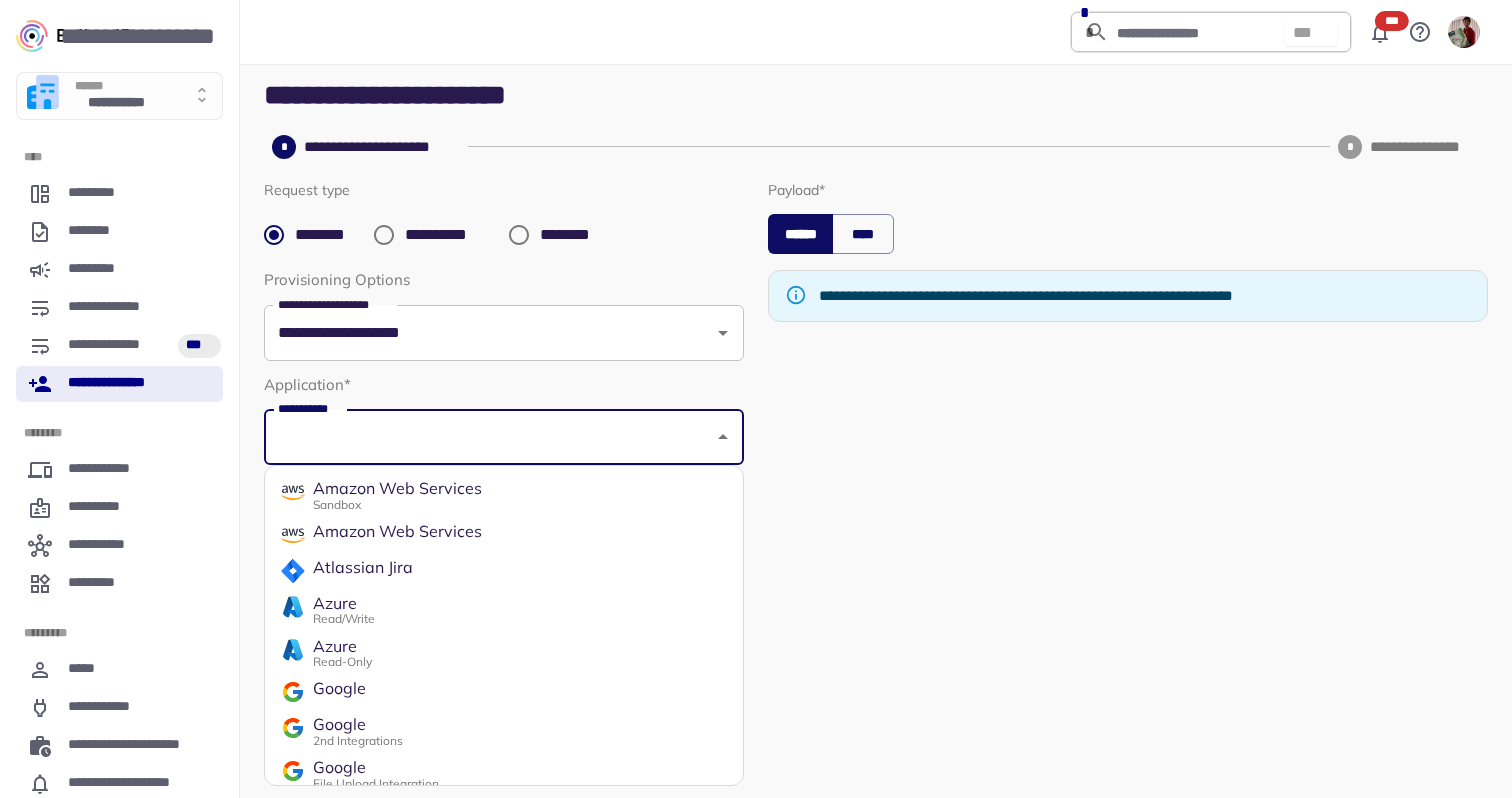 click on "Google 2nd Integrations" at bounding box center [504, 731] 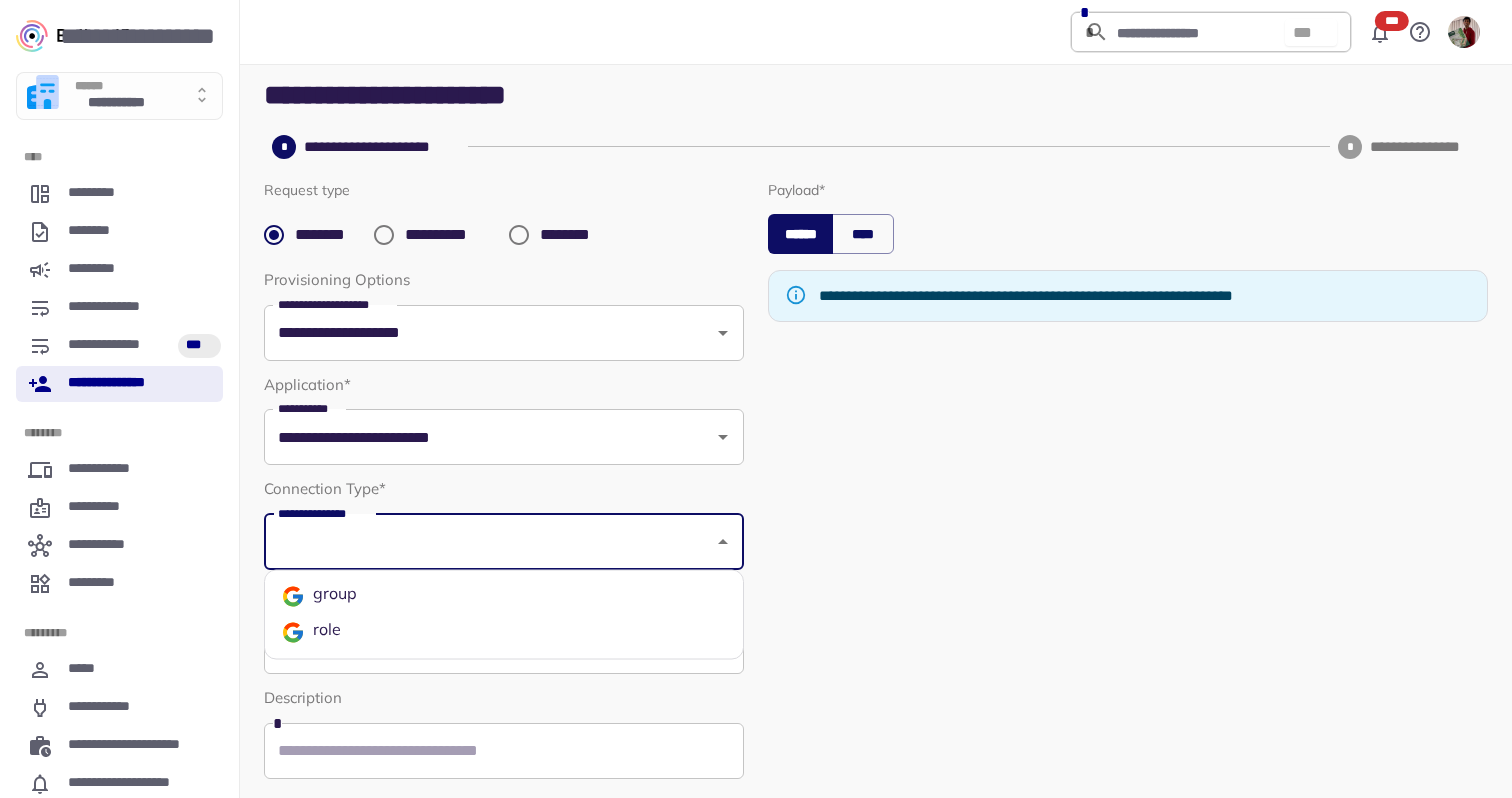 click on "**********" at bounding box center (489, 542) 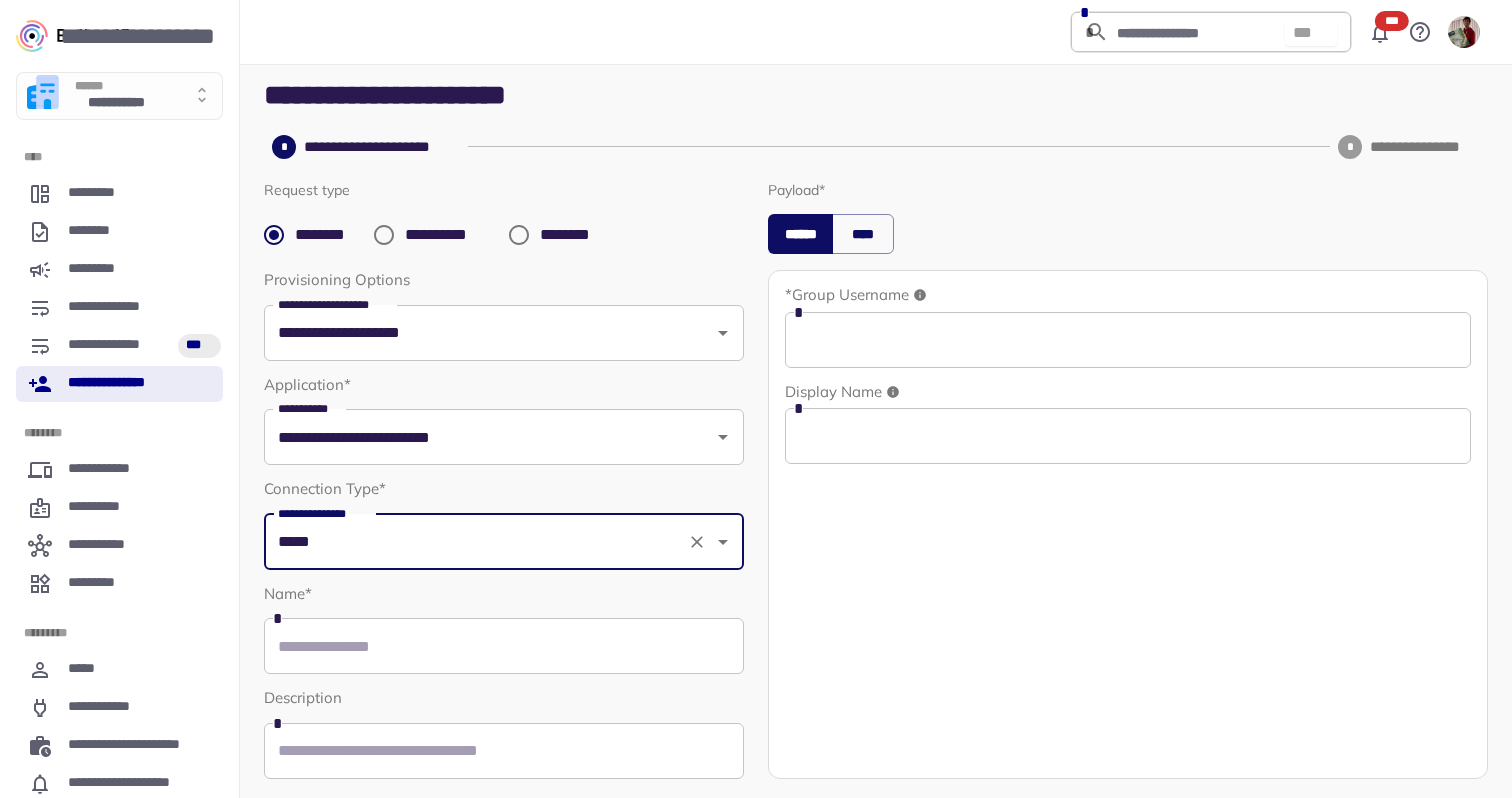 click on "****" at bounding box center [863, 234] 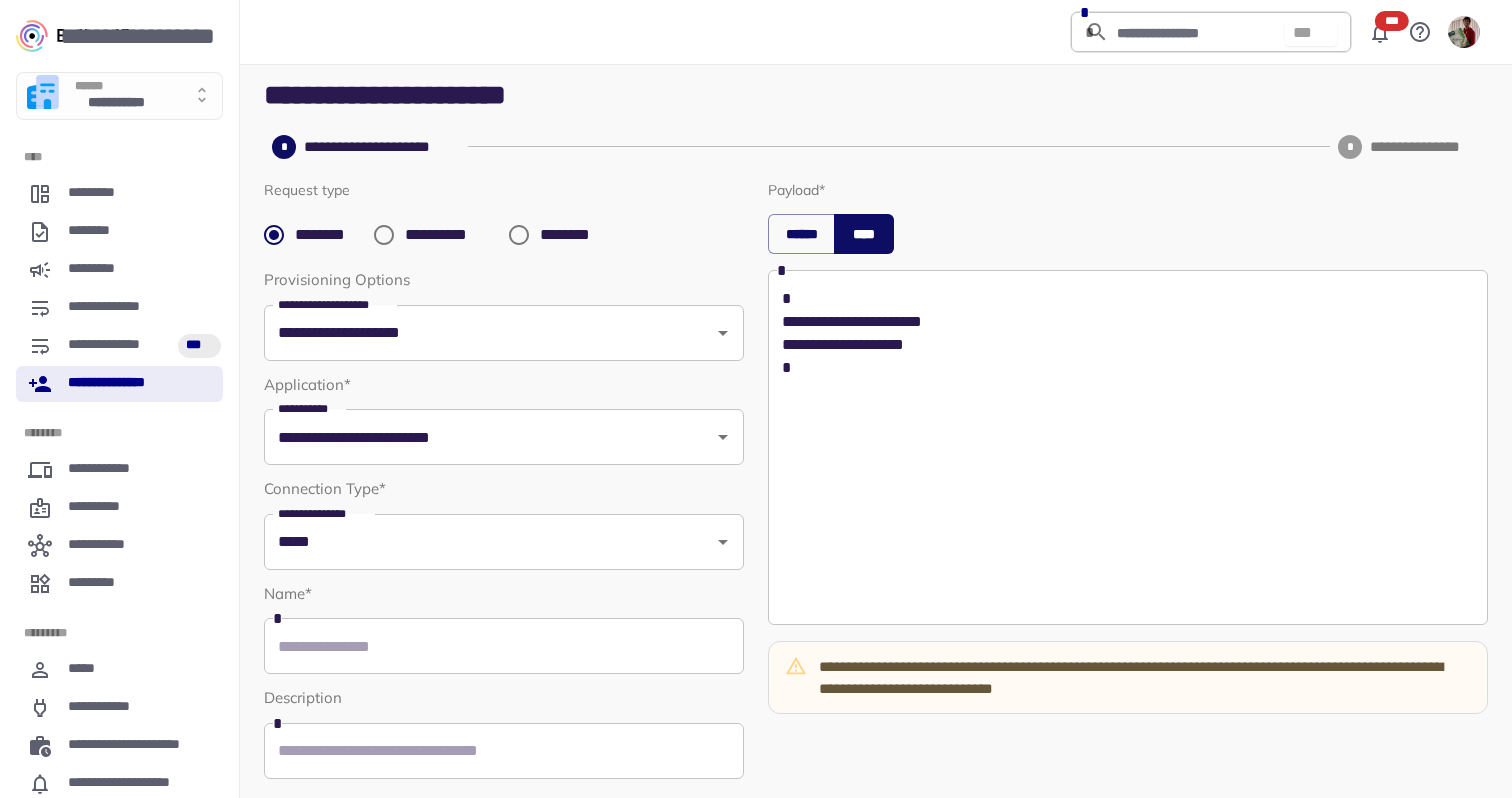 click on "**********" at bounding box center (1128, 448) 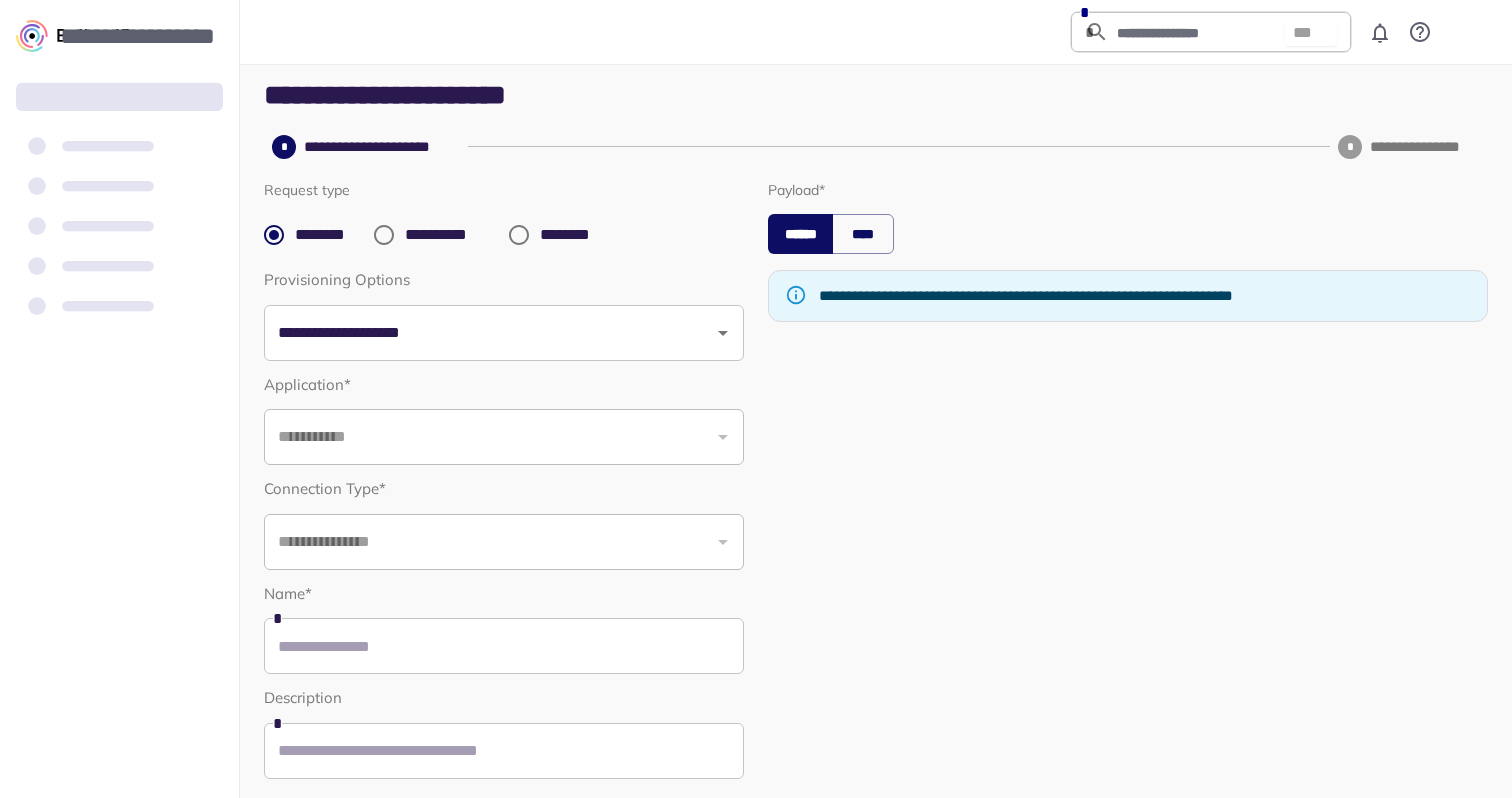 scroll, scrollTop: 0, scrollLeft: 0, axis: both 